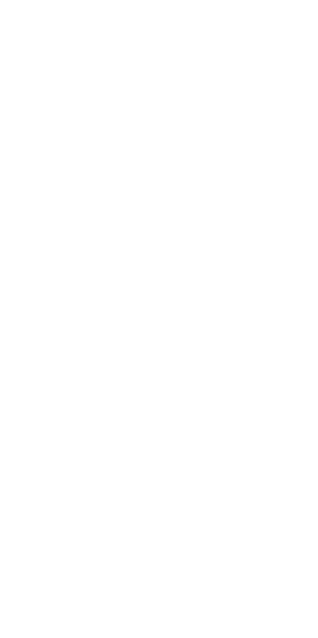 scroll, scrollTop: 0, scrollLeft: 0, axis: both 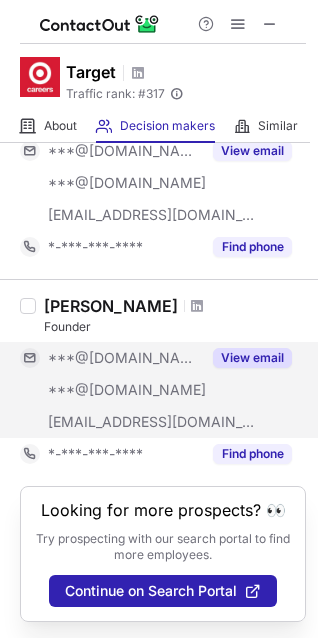 click on "View email" at bounding box center [246, 358] 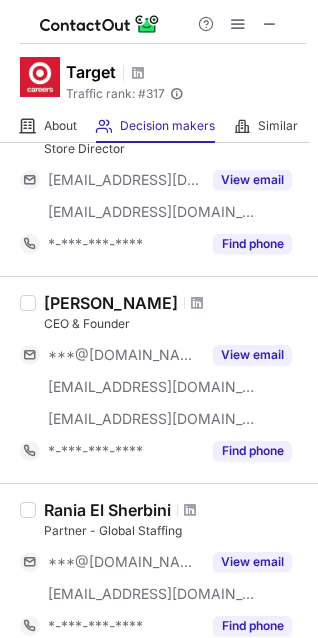 scroll, scrollTop: 684, scrollLeft: 0, axis: vertical 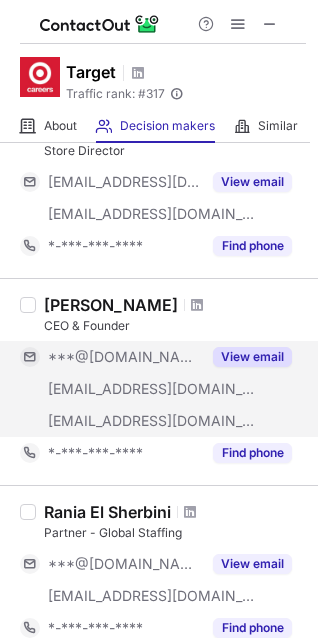 click on "View email" at bounding box center (252, 357) 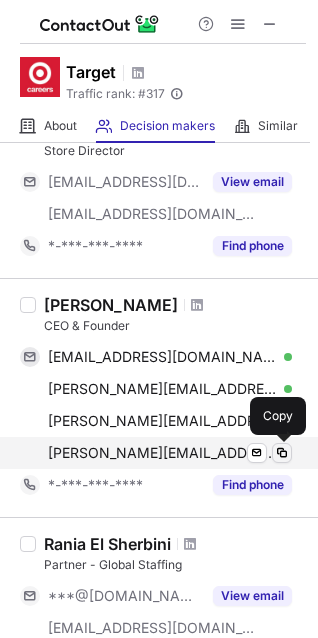 click at bounding box center (282, 453) 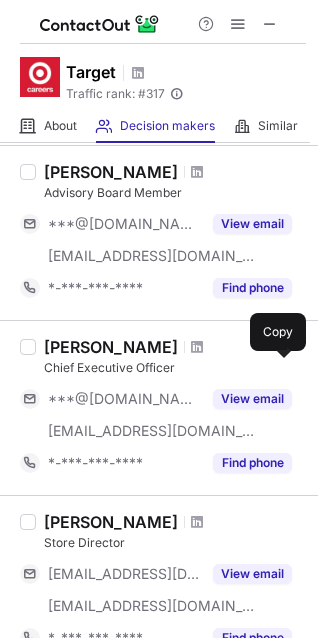 scroll, scrollTop: 200, scrollLeft: 0, axis: vertical 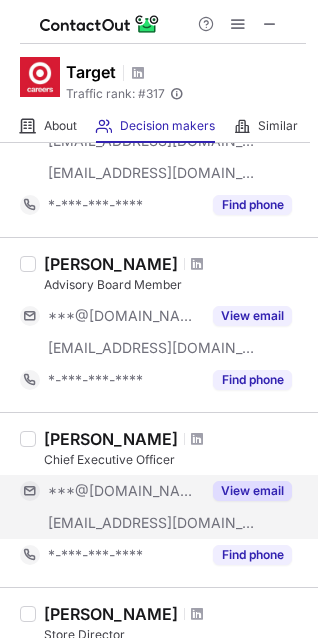 click on "View email" at bounding box center [252, 491] 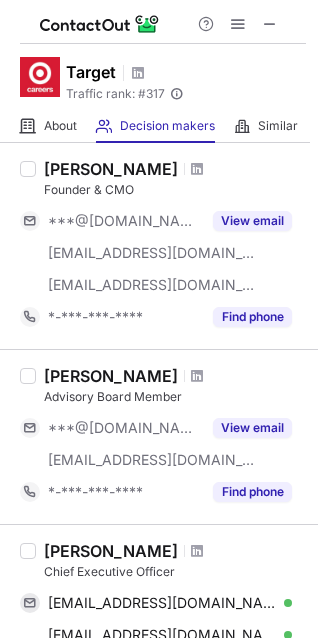 scroll, scrollTop: 86, scrollLeft: 0, axis: vertical 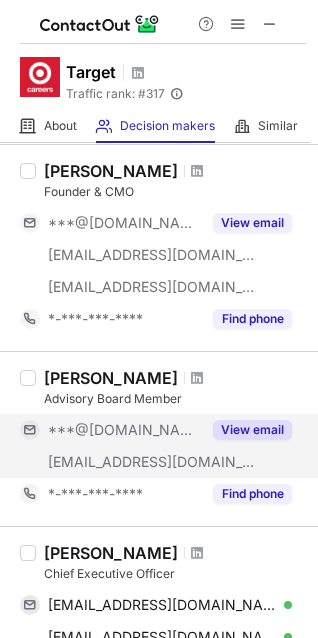 click on "View email" at bounding box center (252, 430) 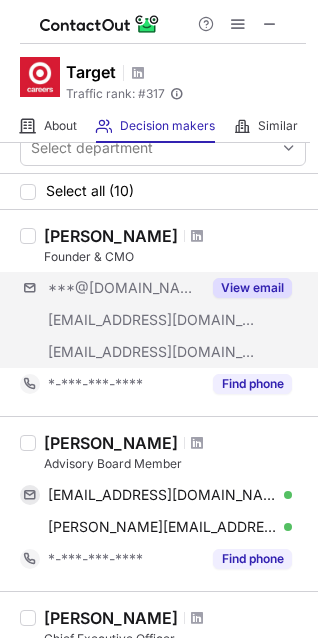 scroll, scrollTop: 0, scrollLeft: 0, axis: both 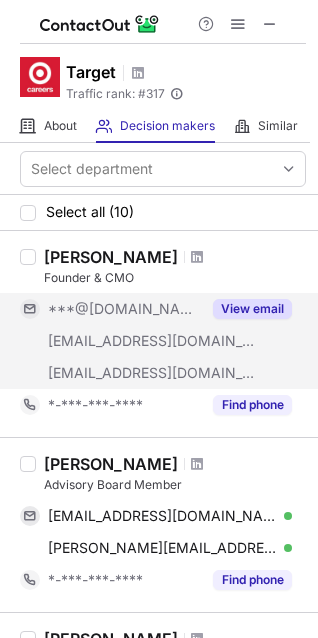 click on "View email" at bounding box center [252, 309] 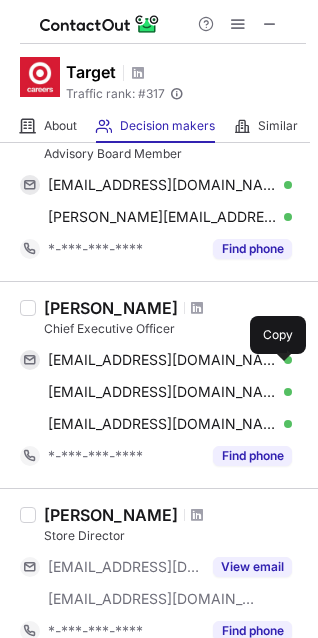 scroll, scrollTop: 0, scrollLeft: 0, axis: both 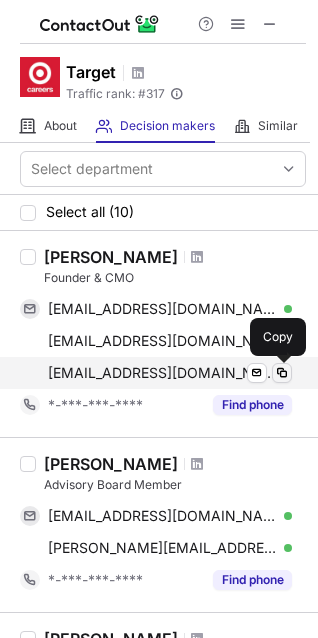 click at bounding box center [282, 373] 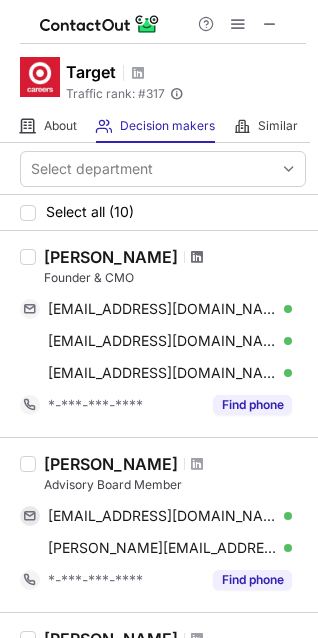 click at bounding box center (197, 257) 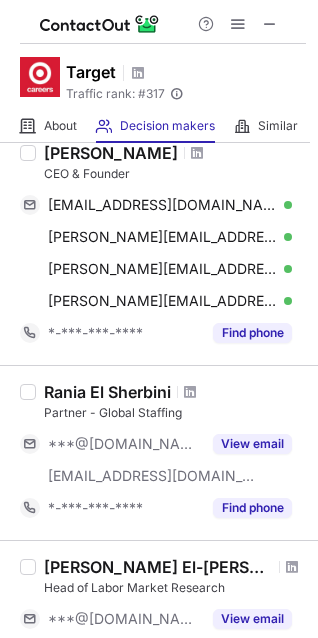 scroll, scrollTop: 690, scrollLeft: 0, axis: vertical 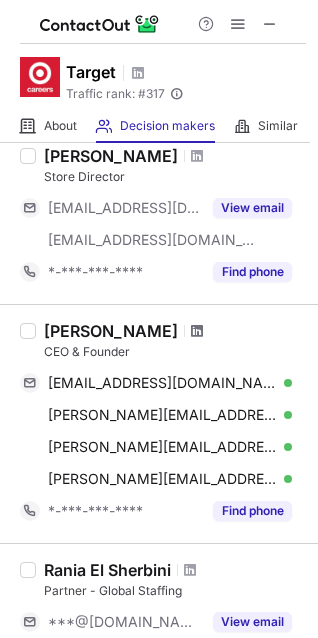 click at bounding box center (197, 331) 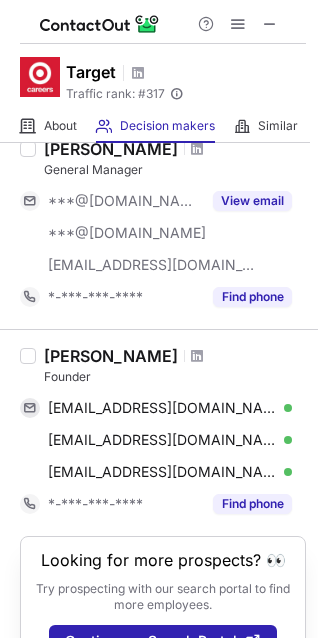 scroll, scrollTop: 1701, scrollLeft: 0, axis: vertical 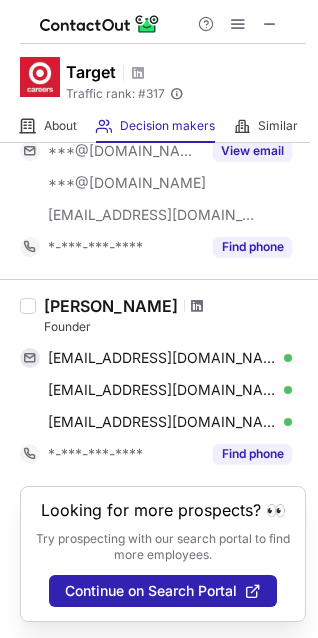 click at bounding box center (197, 306) 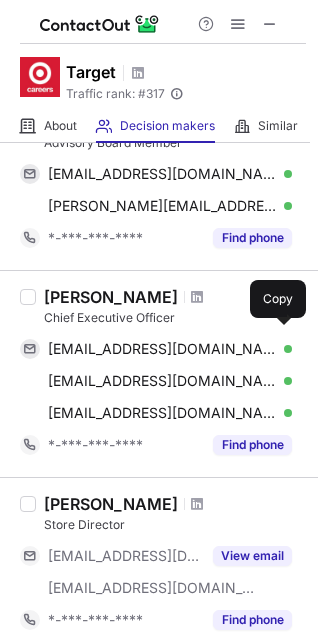 scroll, scrollTop: 344, scrollLeft: 0, axis: vertical 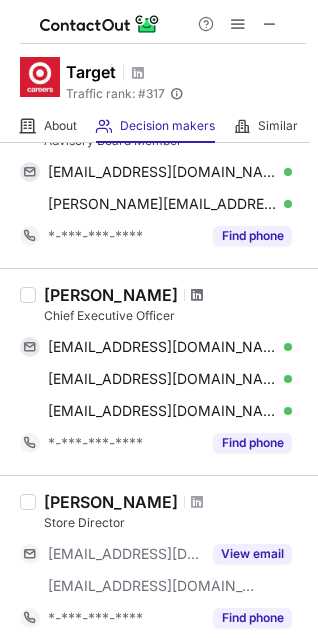 click at bounding box center [197, 295] 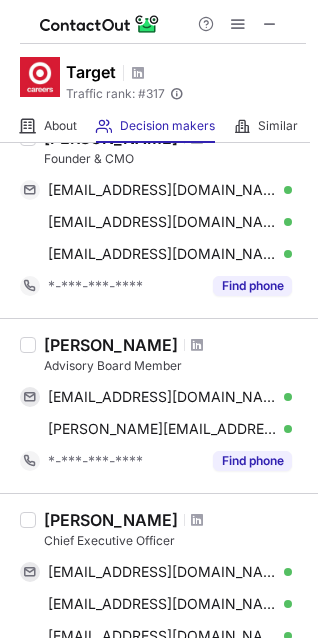 scroll, scrollTop: 0, scrollLeft: 0, axis: both 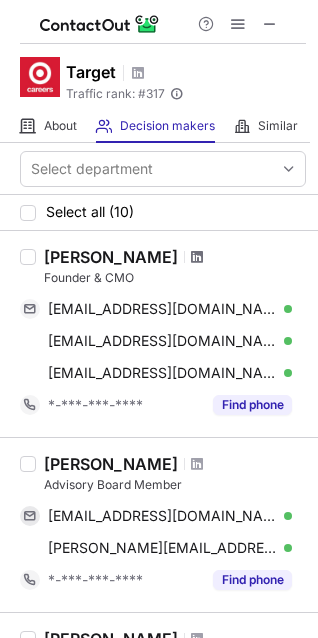 click at bounding box center (197, 257) 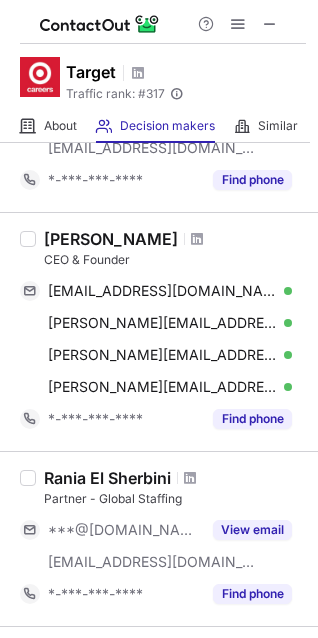 scroll, scrollTop: 780, scrollLeft: 0, axis: vertical 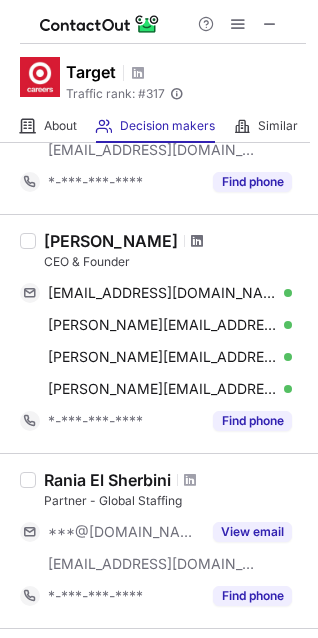 click at bounding box center [197, 241] 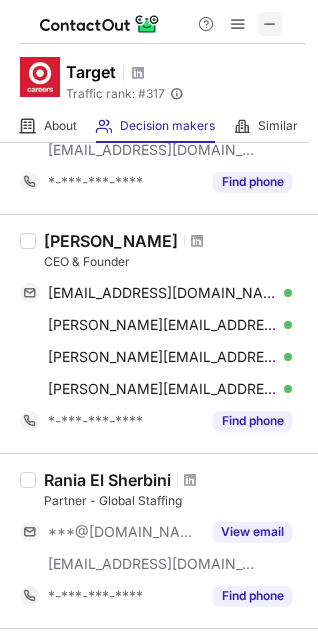 click at bounding box center [270, 24] 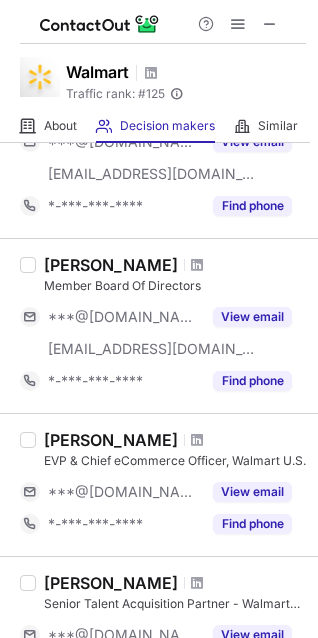 scroll, scrollTop: 227, scrollLeft: 0, axis: vertical 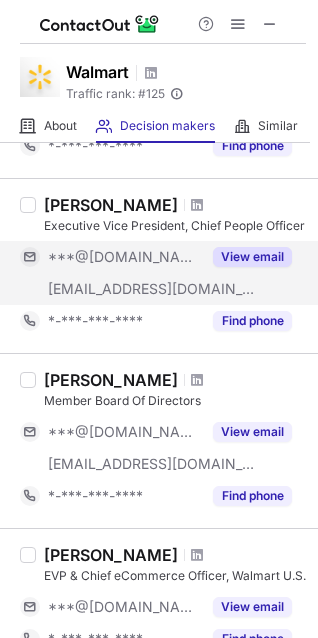 click on "View email" at bounding box center [252, 257] 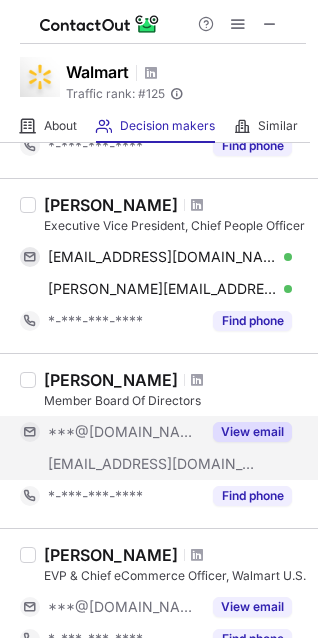click on "View email" at bounding box center [252, 432] 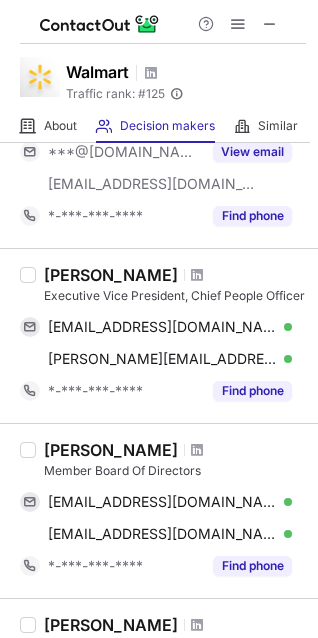 scroll, scrollTop: 0, scrollLeft: 0, axis: both 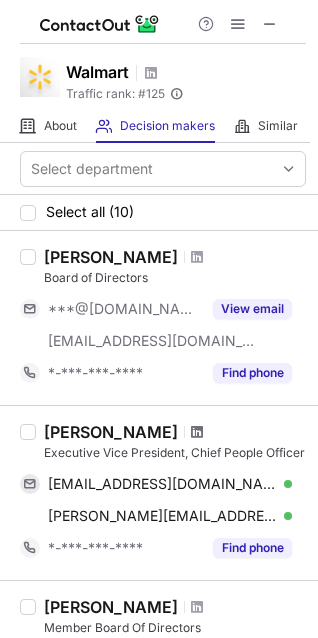 click at bounding box center (197, 432) 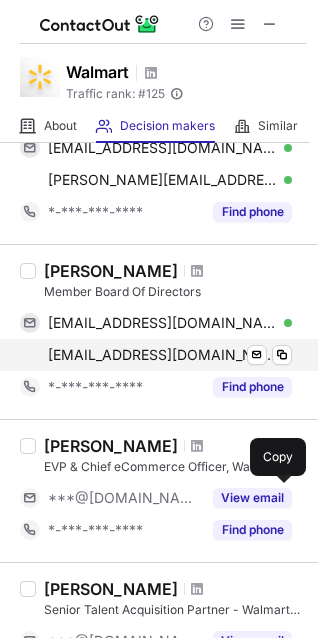 scroll, scrollTop: 352, scrollLeft: 0, axis: vertical 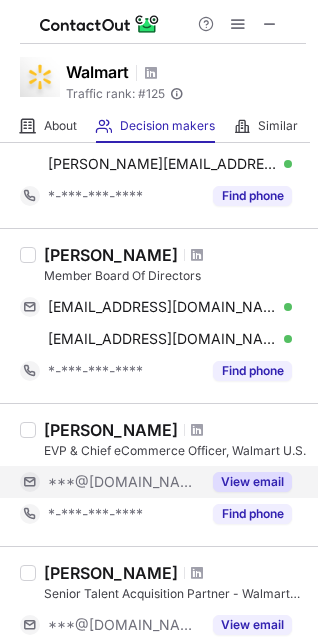 click on "View email" at bounding box center [252, 482] 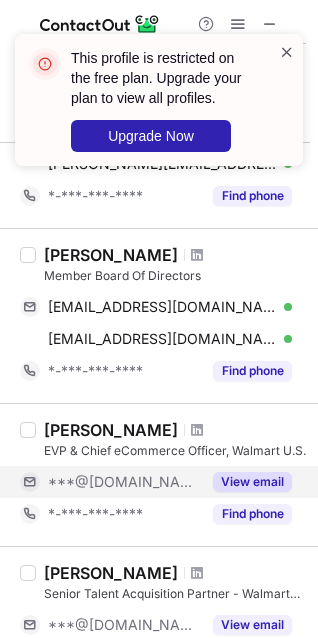 click at bounding box center [287, 52] 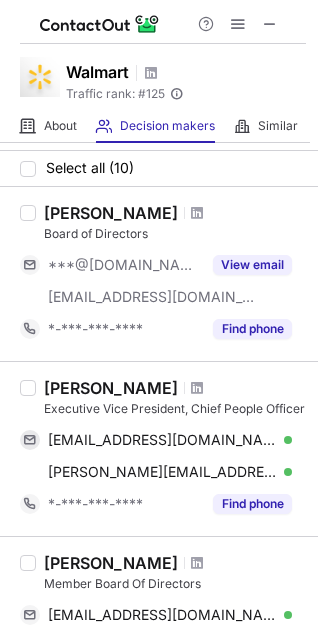 scroll, scrollTop: 0, scrollLeft: 0, axis: both 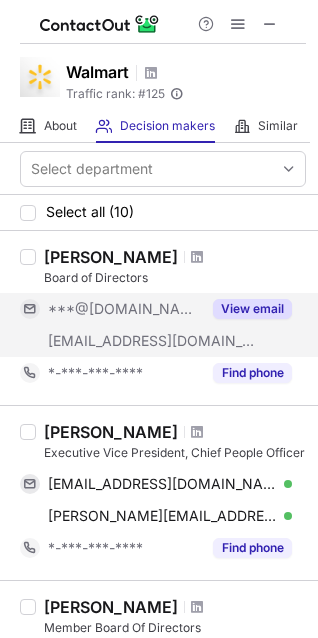 click on "View email" at bounding box center (252, 309) 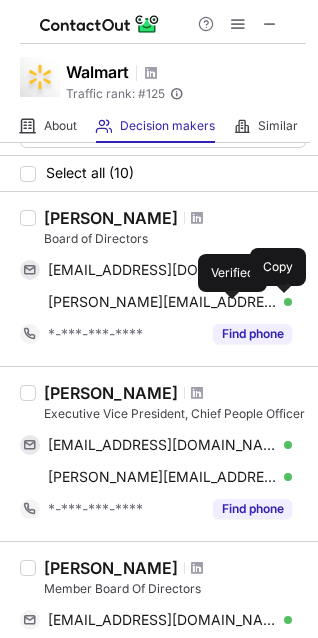 scroll, scrollTop: 39, scrollLeft: 0, axis: vertical 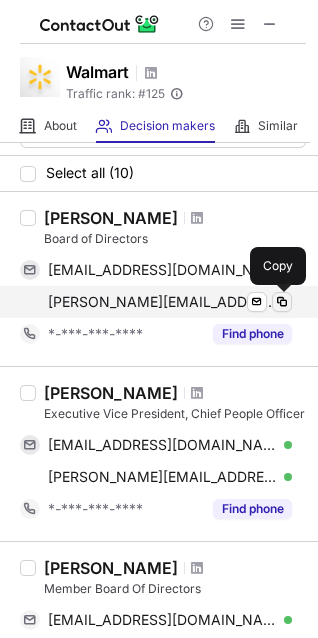 click at bounding box center [282, 302] 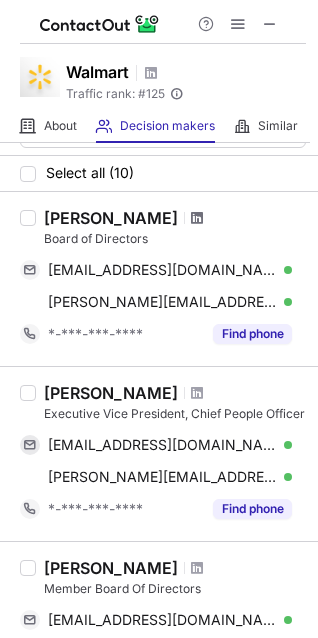 click at bounding box center (197, 218) 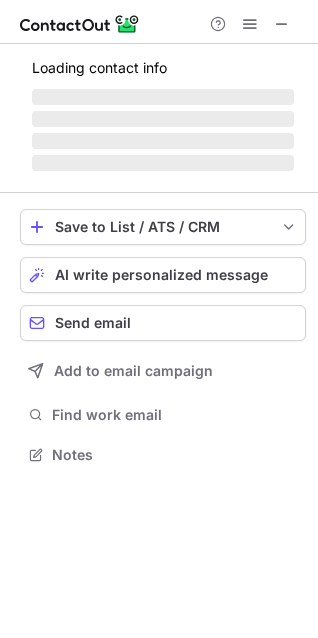scroll, scrollTop: 10, scrollLeft: 9, axis: both 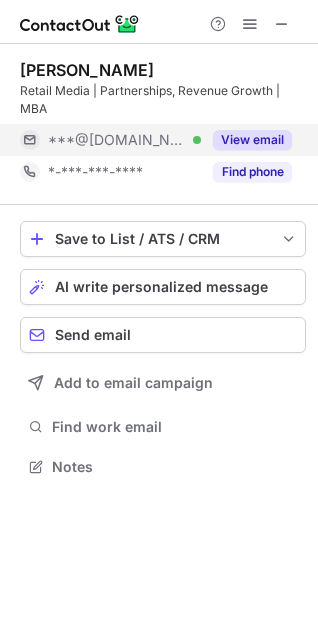 click on "View email" at bounding box center [252, 140] 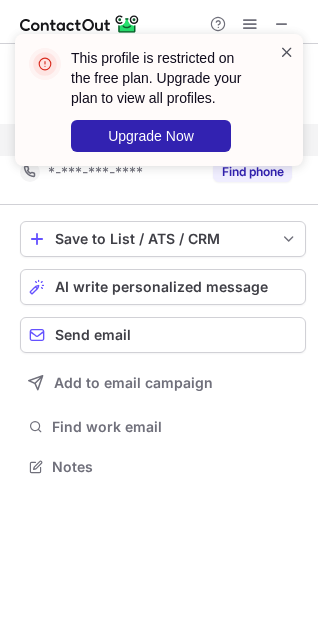 click at bounding box center (287, 52) 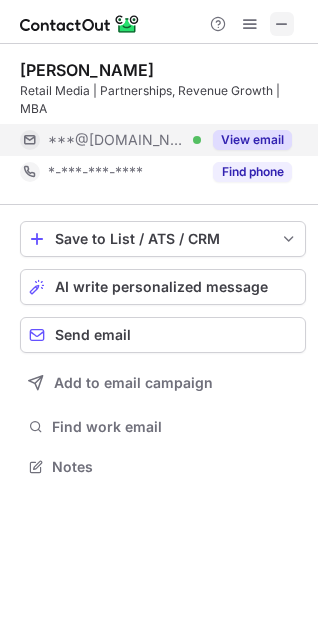 click at bounding box center [282, 24] 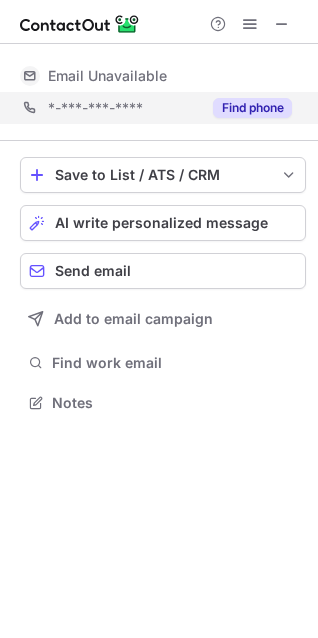scroll, scrollTop: 440, scrollLeft: 318, axis: both 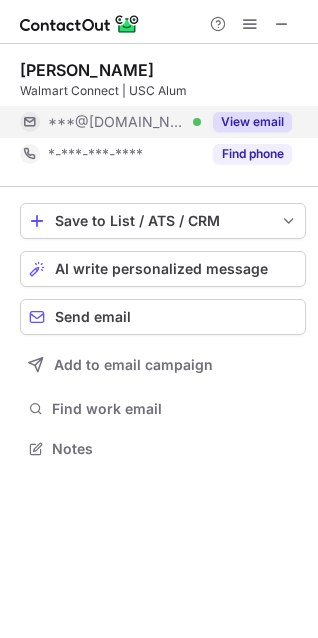 click on "View email" at bounding box center [252, 122] 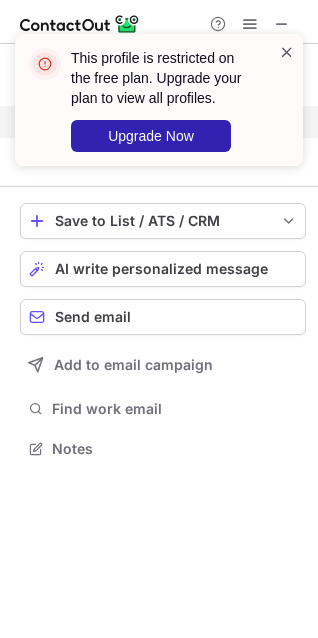 click at bounding box center [287, 52] 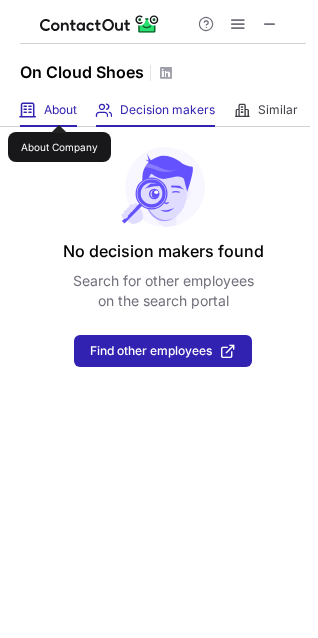 click on "About" at bounding box center [60, 110] 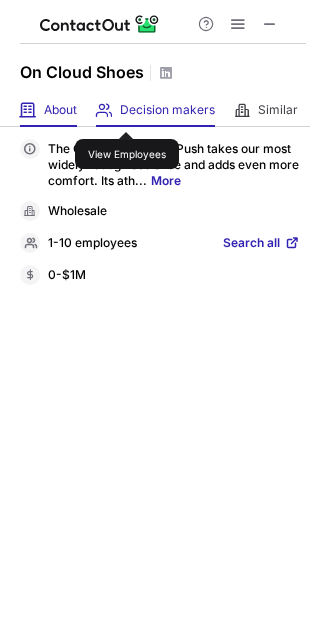 click on "Decision makers" at bounding box center [167, 110] 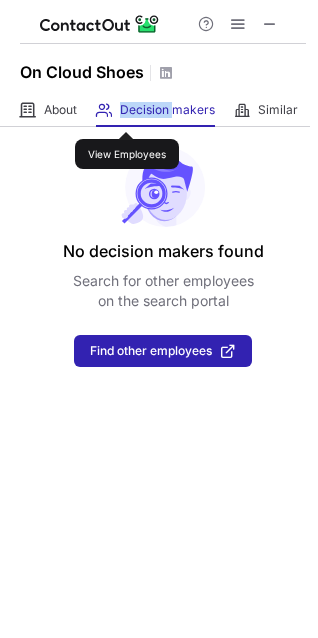 click on "Decision makers" at bounding box center (167, 110) 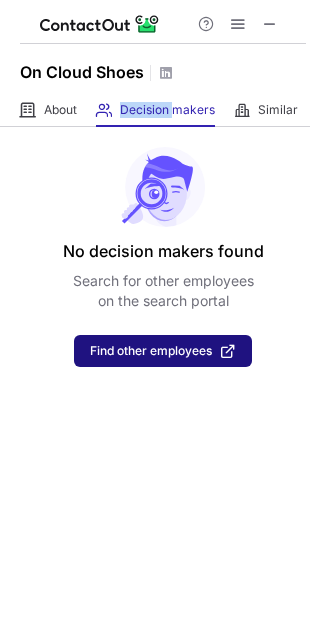 click on "Find other employees" at bounding box center [163, 351] 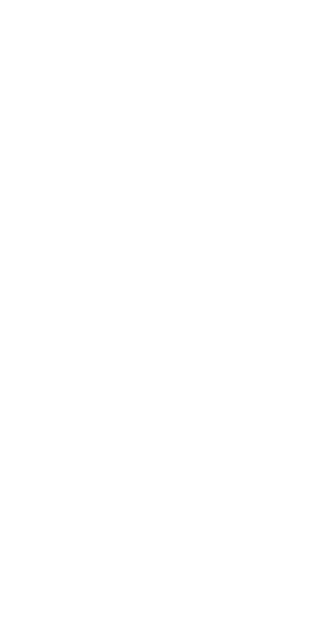 scroll, scrollTop: 0, scrollLeft: 0, axis: both 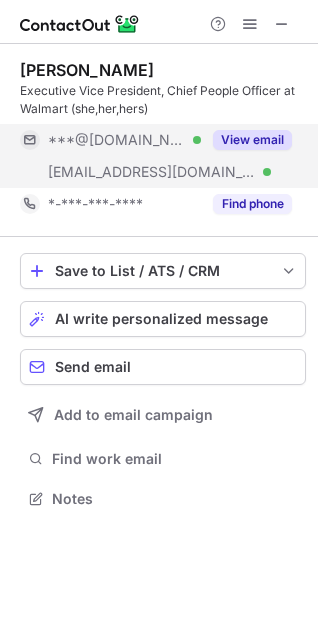 click on "View email" at bounding box center (252, 140) 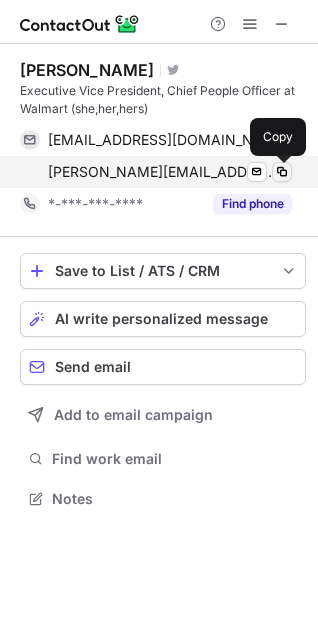 click at bounding box center [282, 172] 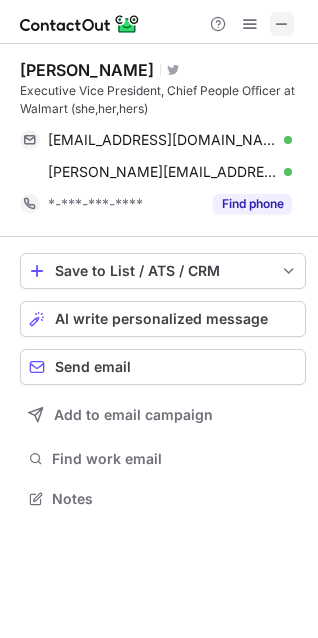 click at bounding box center (282, 24) 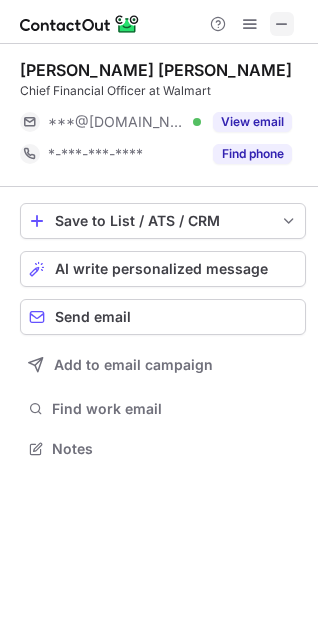 scroll, scrollTop: 434, scrollLeft: 318, axis: both 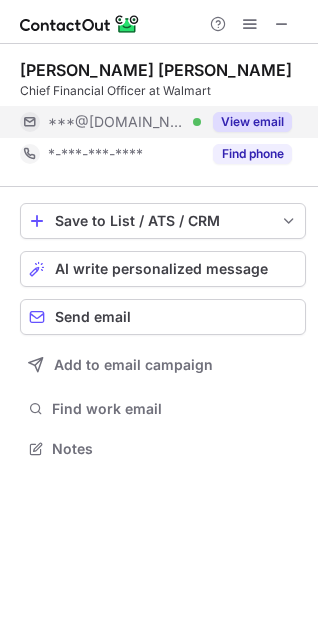 click on "View email" at bounding box center [252, 122] 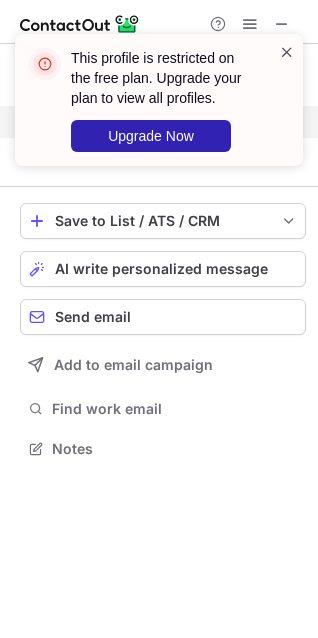click at bounding box center (287, 52) 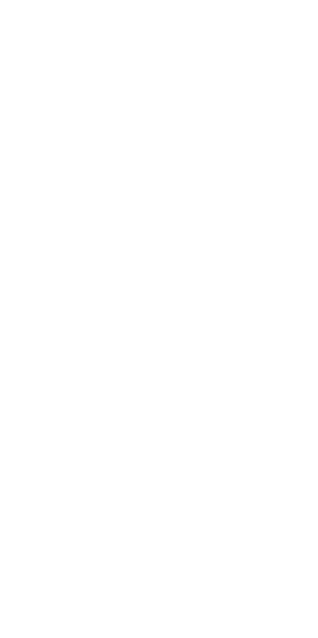 scroll, scrollTop: 0, scrollLeft: 0, axis: both 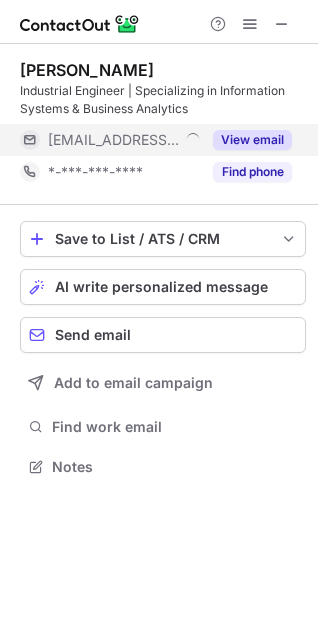 click on "View email" at bounding box center [252, 140] 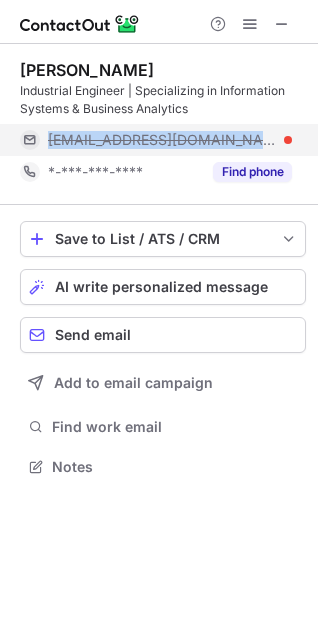 drag, startPoint x: 37, startPoint y: 139, endPoint x: 248, endPoint y: 141, distance: 211.00948 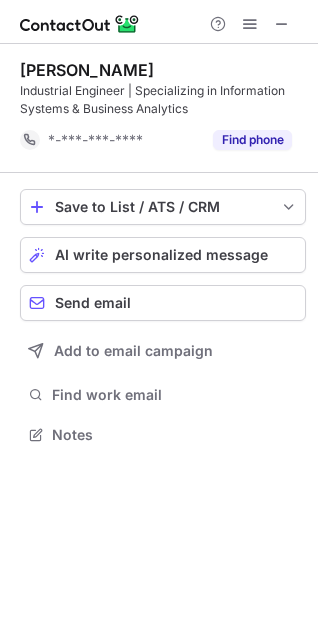 scroll, scrollTop: 420, scrollLeft: 318, axis: both 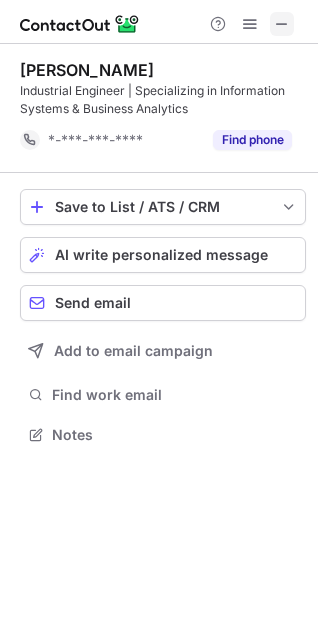 click at bounding box center (282, 24) 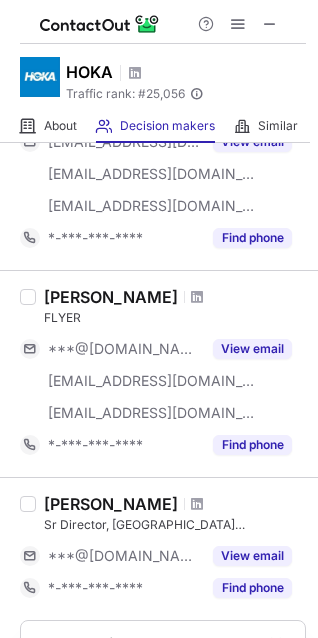 scroll, scrollTop: 1487, scrollLeft: 0, axis: vertical 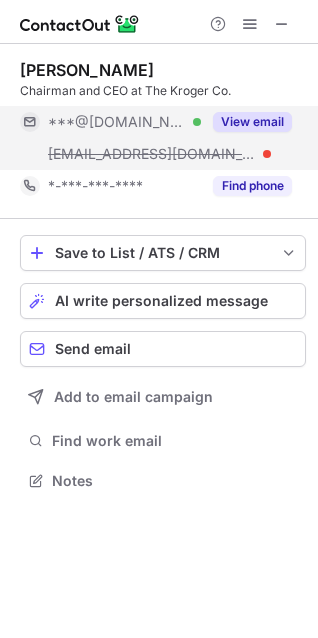 click on "View email" at bounding box center [252, 122] 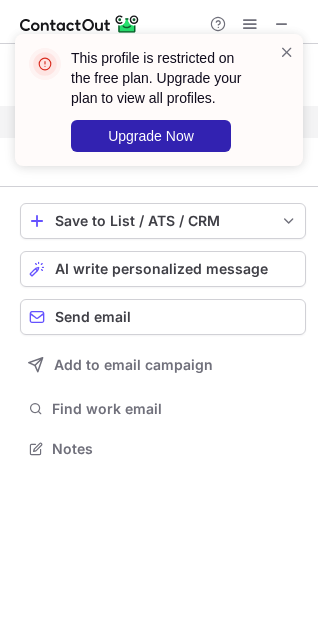 scroll, scrollTop: 434, scrollLeft: 318, axis: both 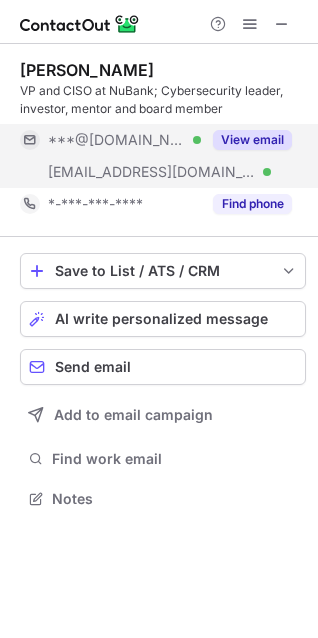 click on "View email" at bounding box center (252, 140) 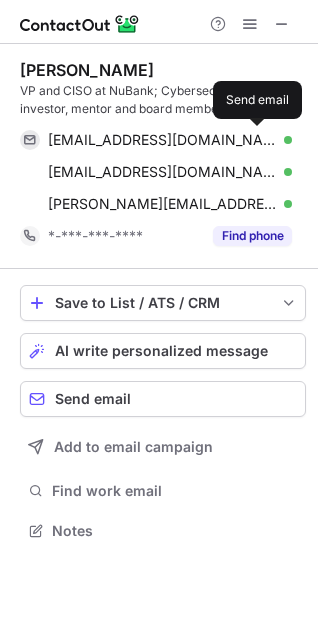 scroll, scrollTop: 10, scrollLeft: 9, axis: both 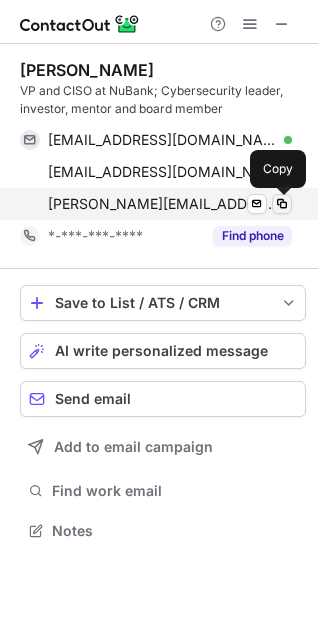 click at bounding box center [282, 204] 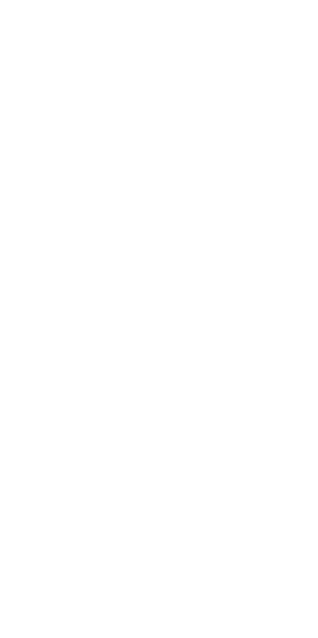 scroll, scrollTop: 0, scrollLeft: 0, axis: both 